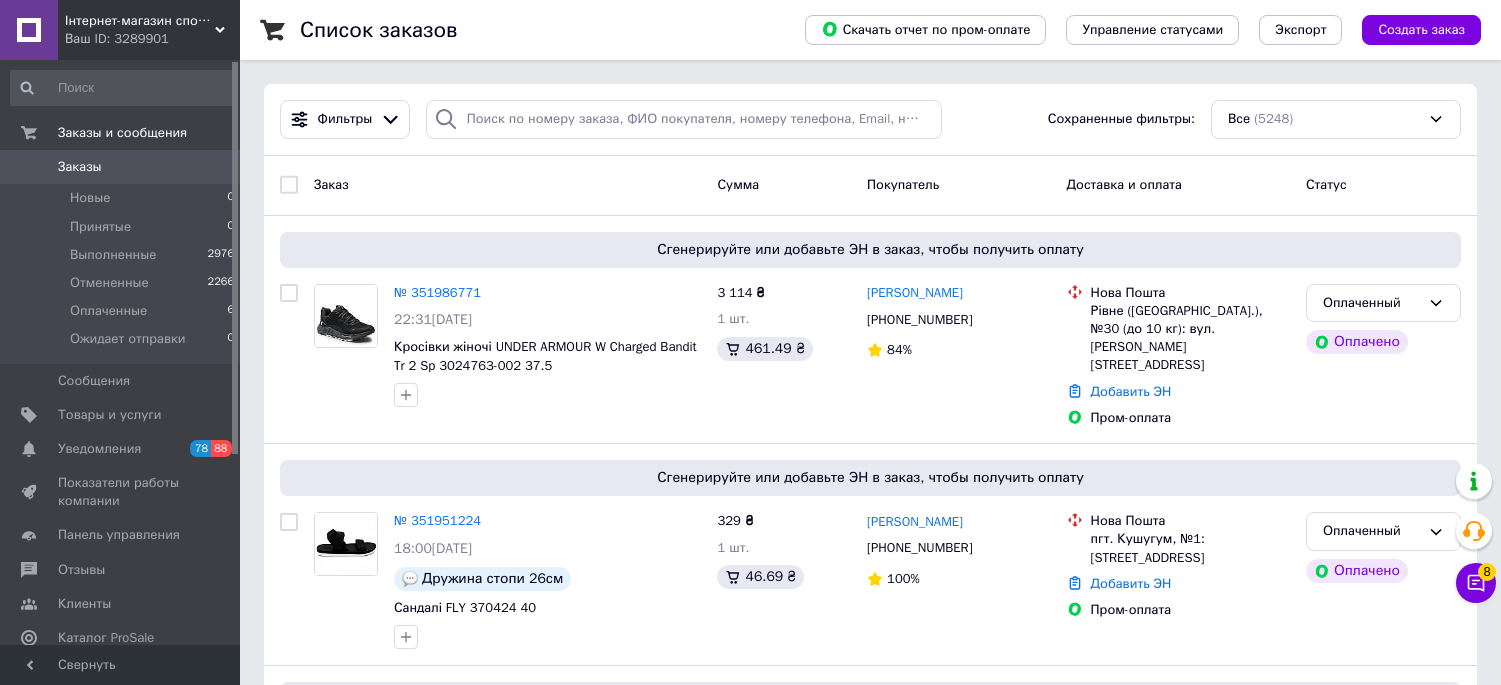 click on "Оплаченные" at bounding box center [108, 311] 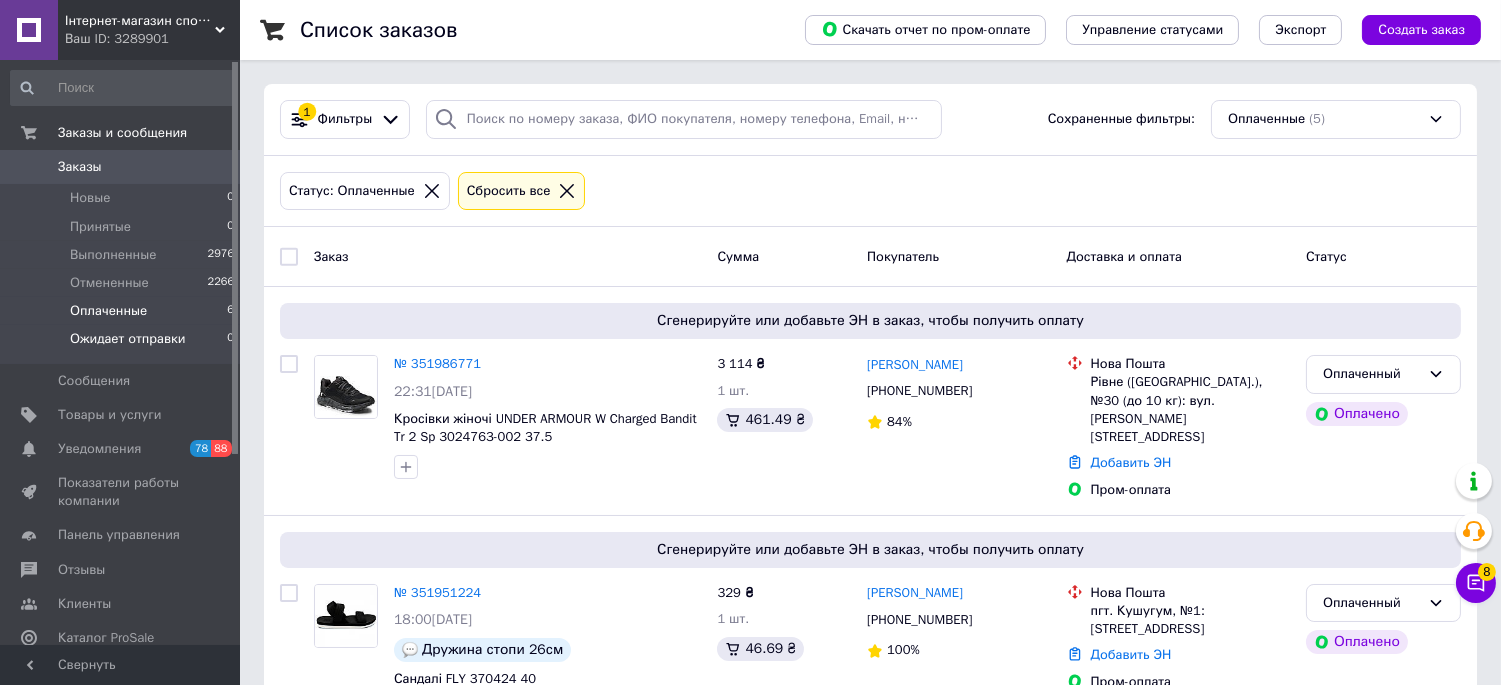 click on "Ожидает отправки" at bounding box center [128, 339] 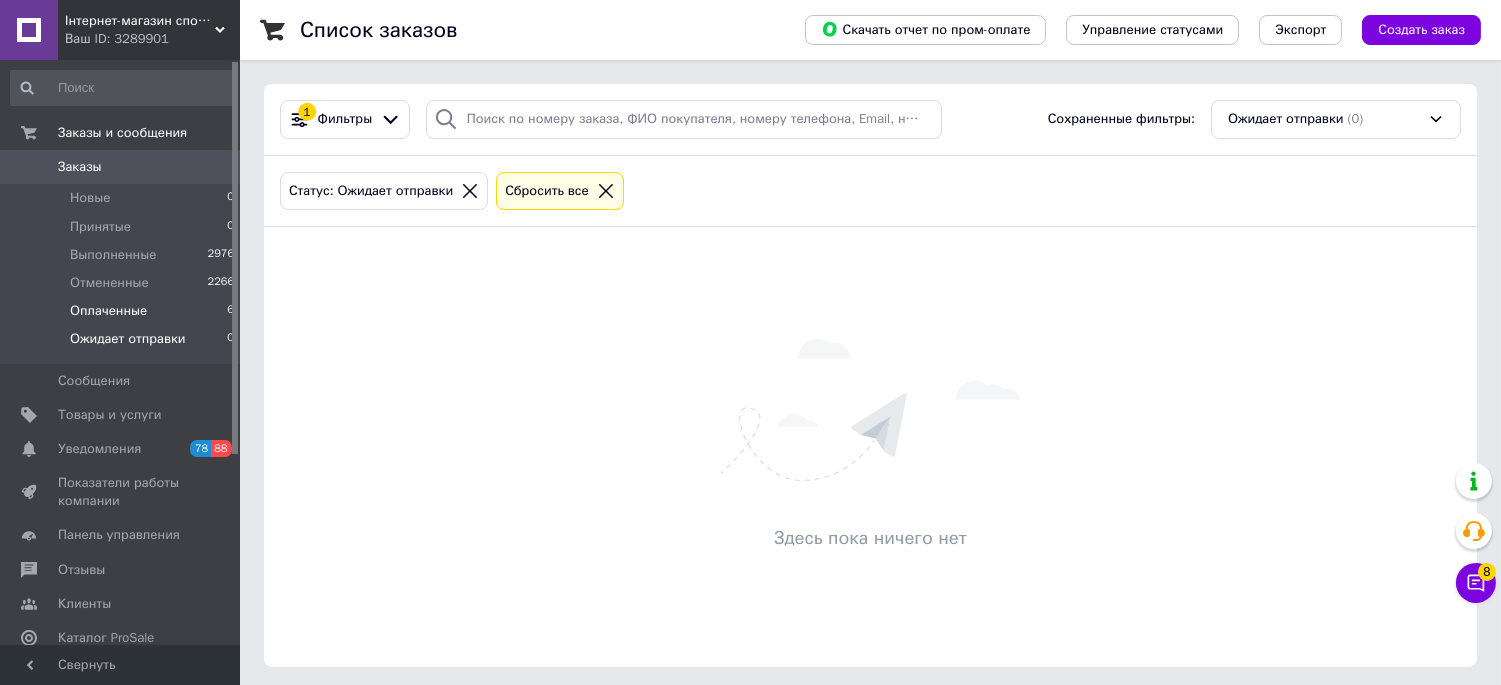 click on "Оплаченные" at bounding box center [108, 311] 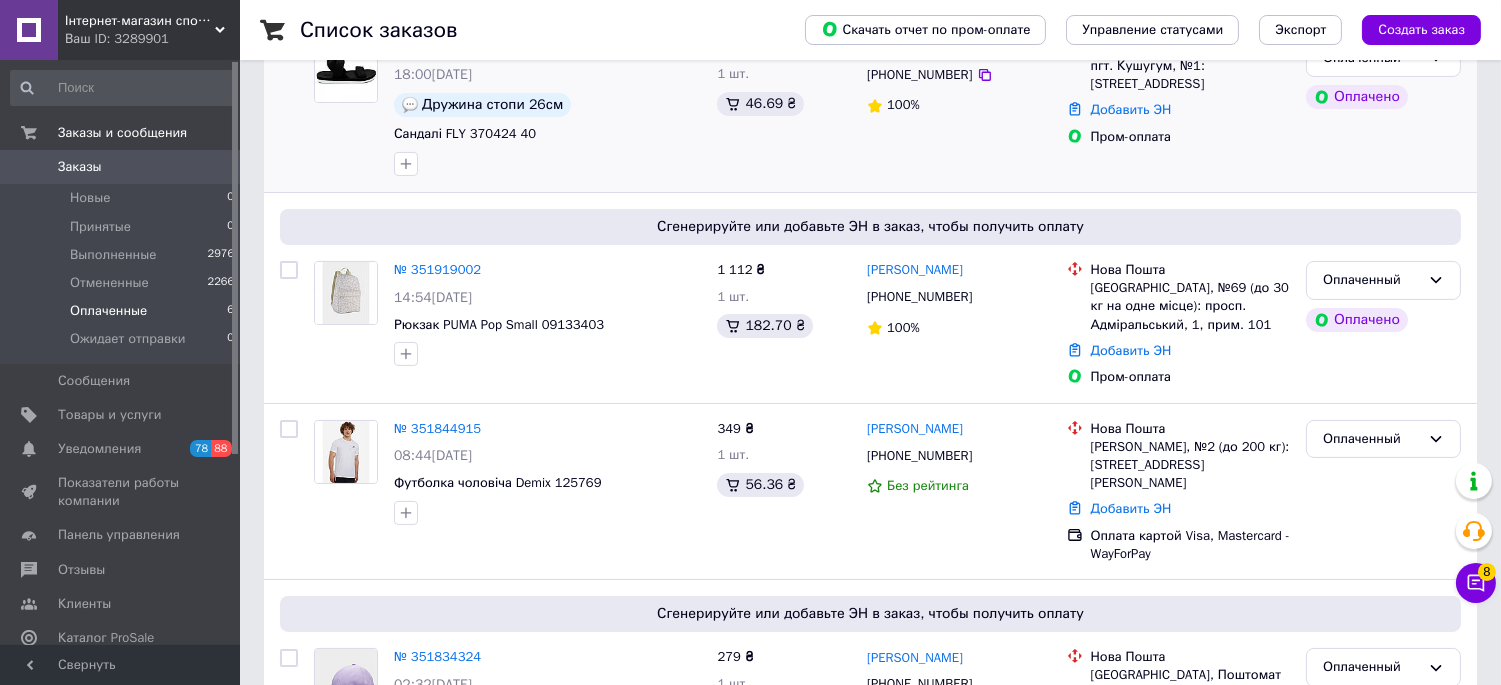 scroll, scrollTop: 655, scrollLeft: 0, axis: vertical 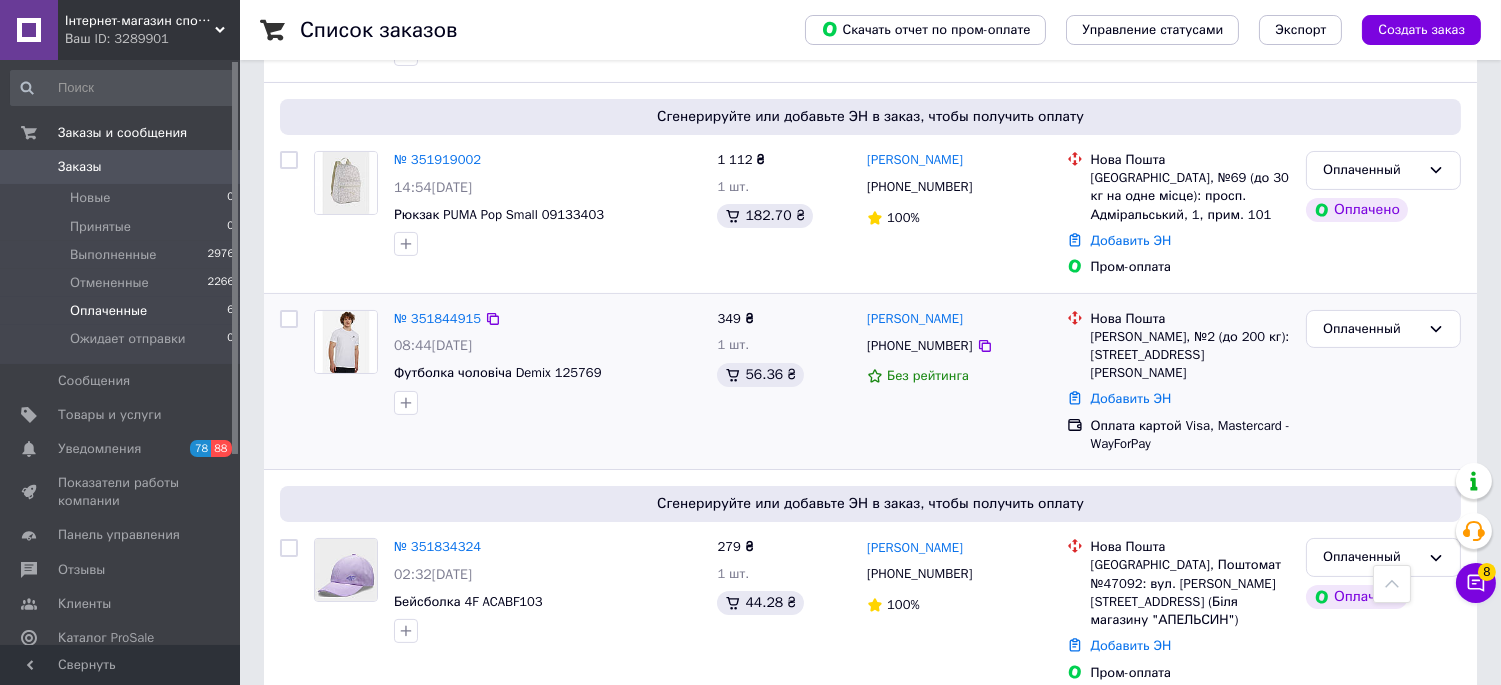 click on "№ 351844915 08:44[DATE] Футболка  чоловіча Demix 125769" at bounding box center [547, 362] 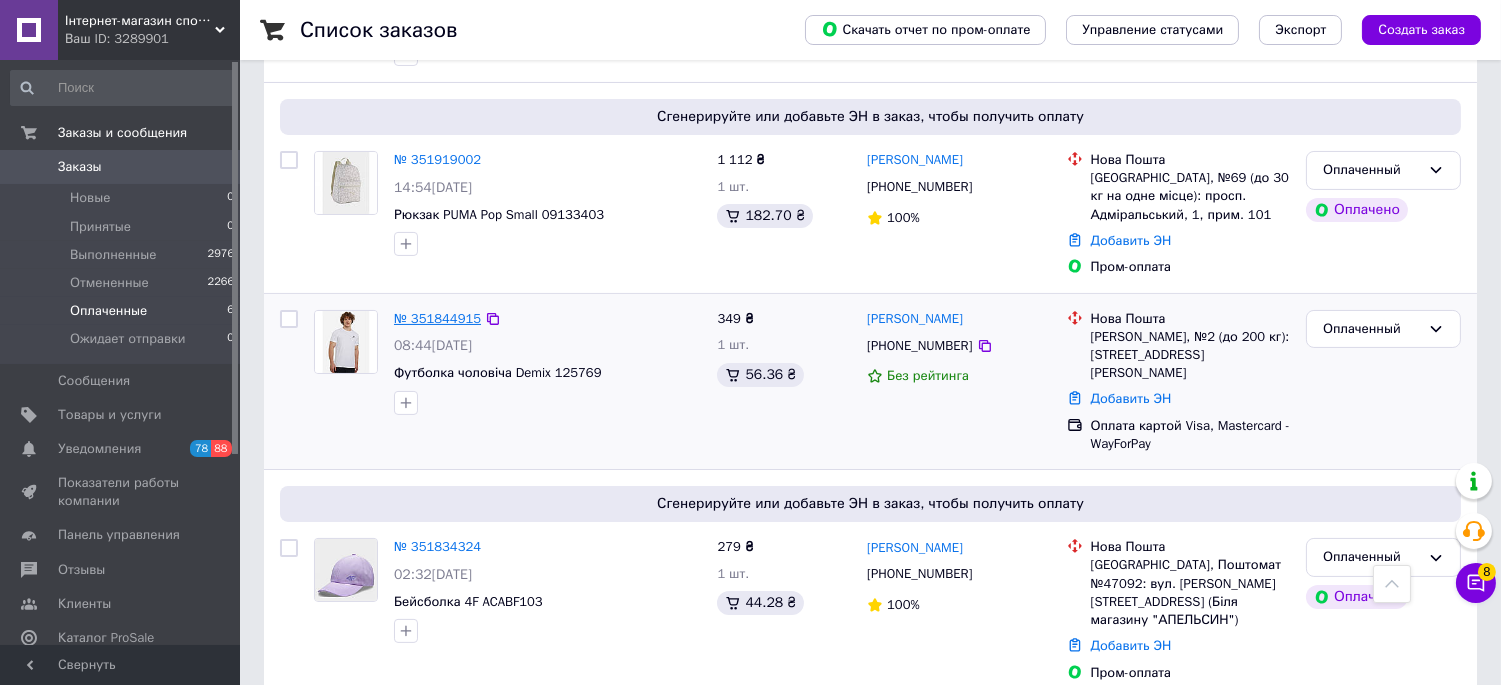 click on "№ 351844915" at bounding box center (437, 318) 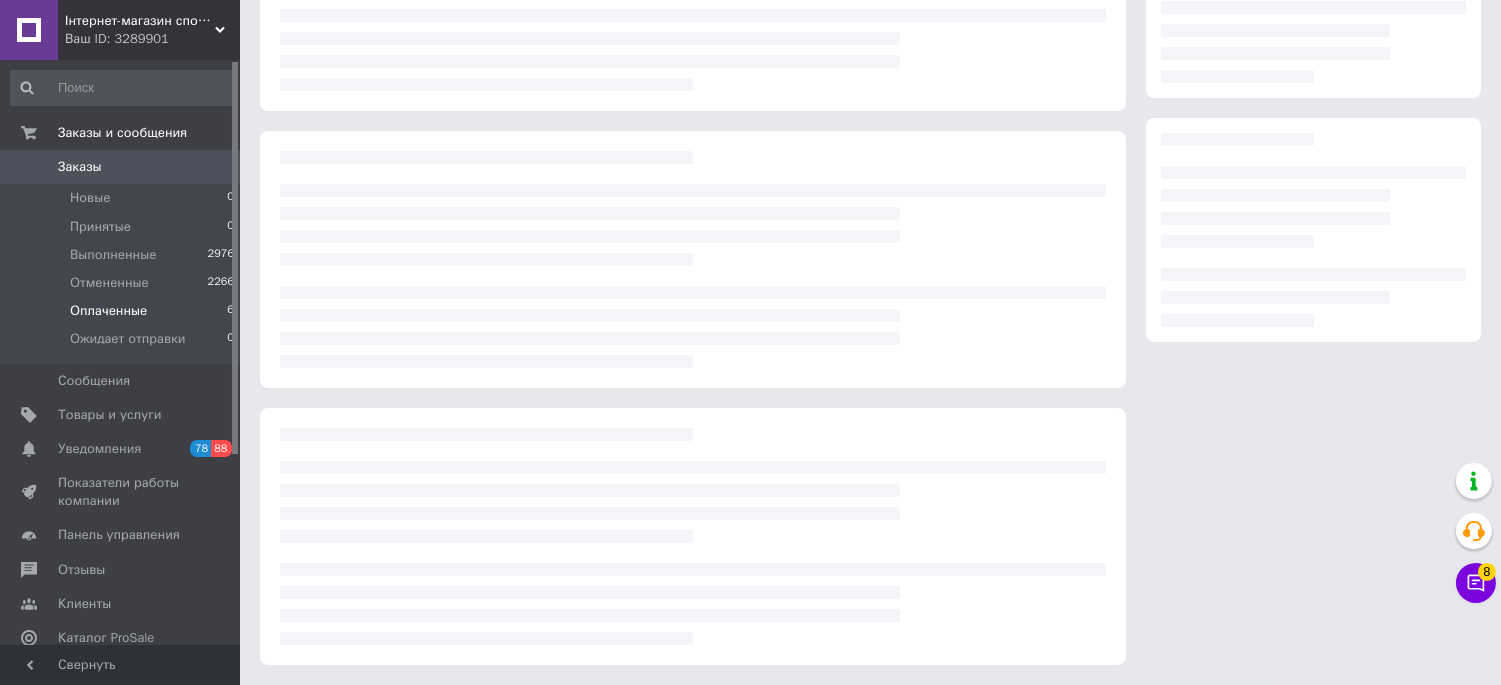 scroll, scrollTop: 228, scrollLeft: 0, axis: vertical 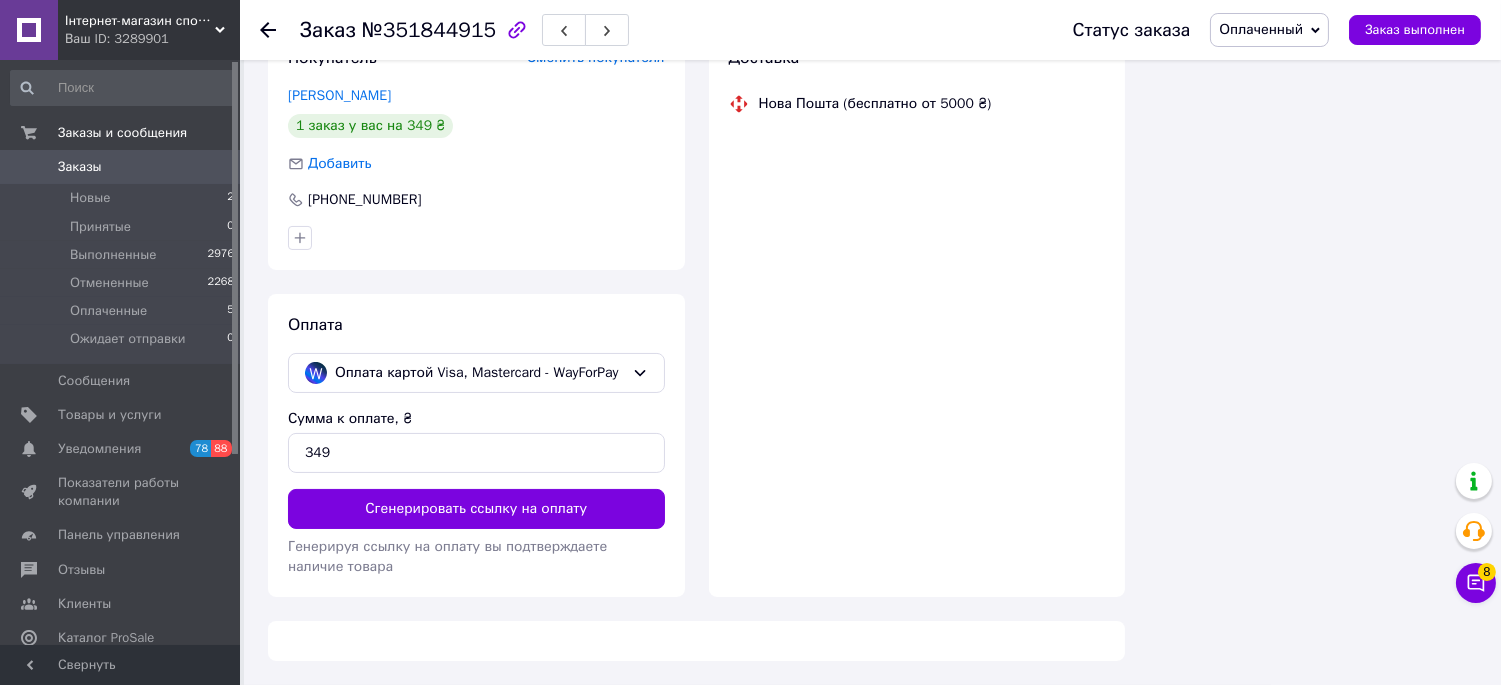 type on "100" 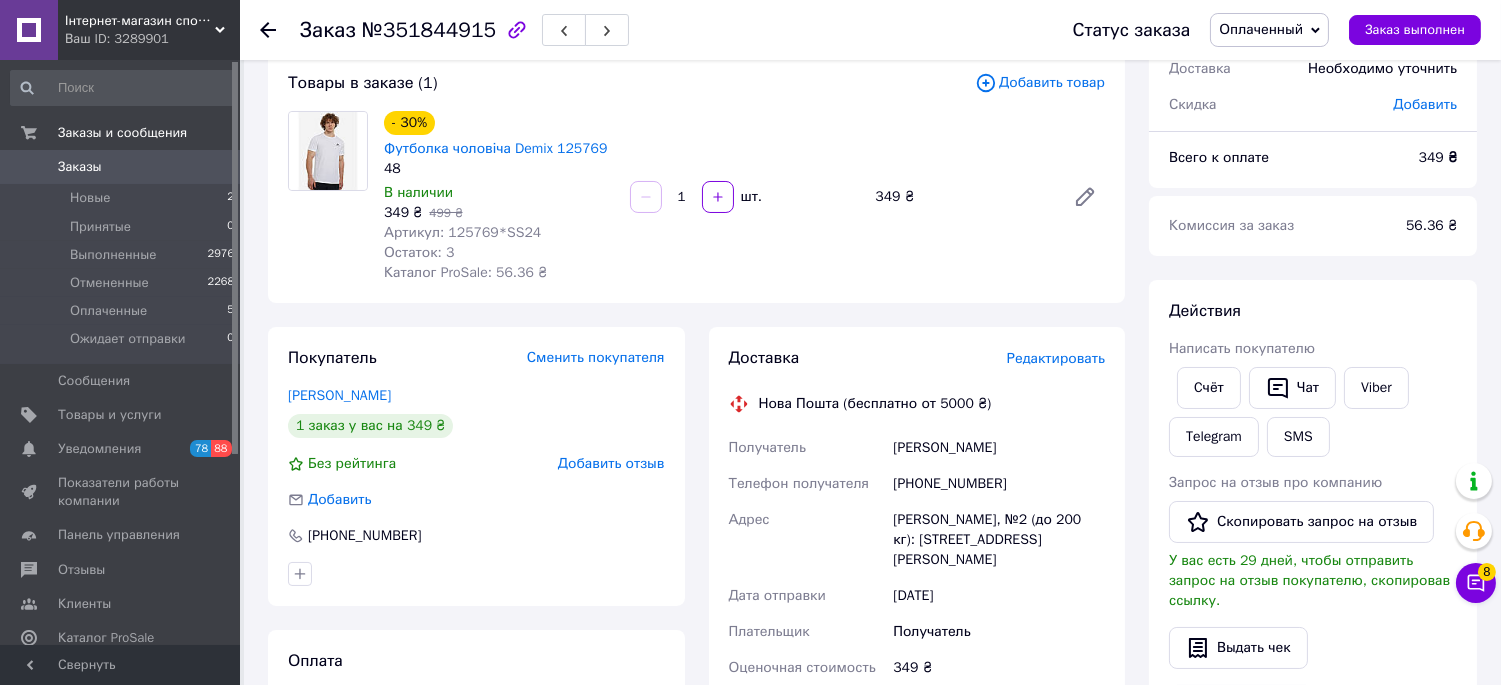 scroll, scrollTop: 0, scrollLeft: 0, axis: both 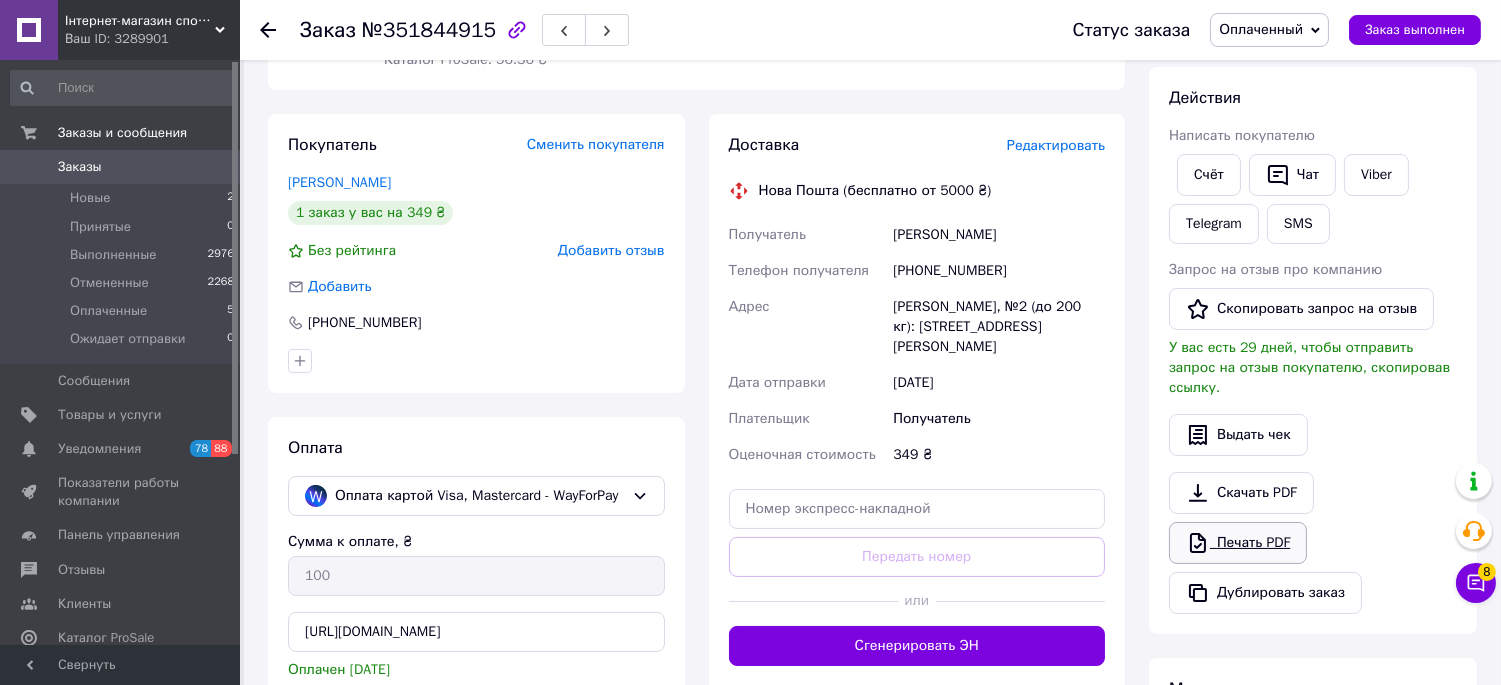 click on "Печать PDF" at bounding box center [1238, 543] 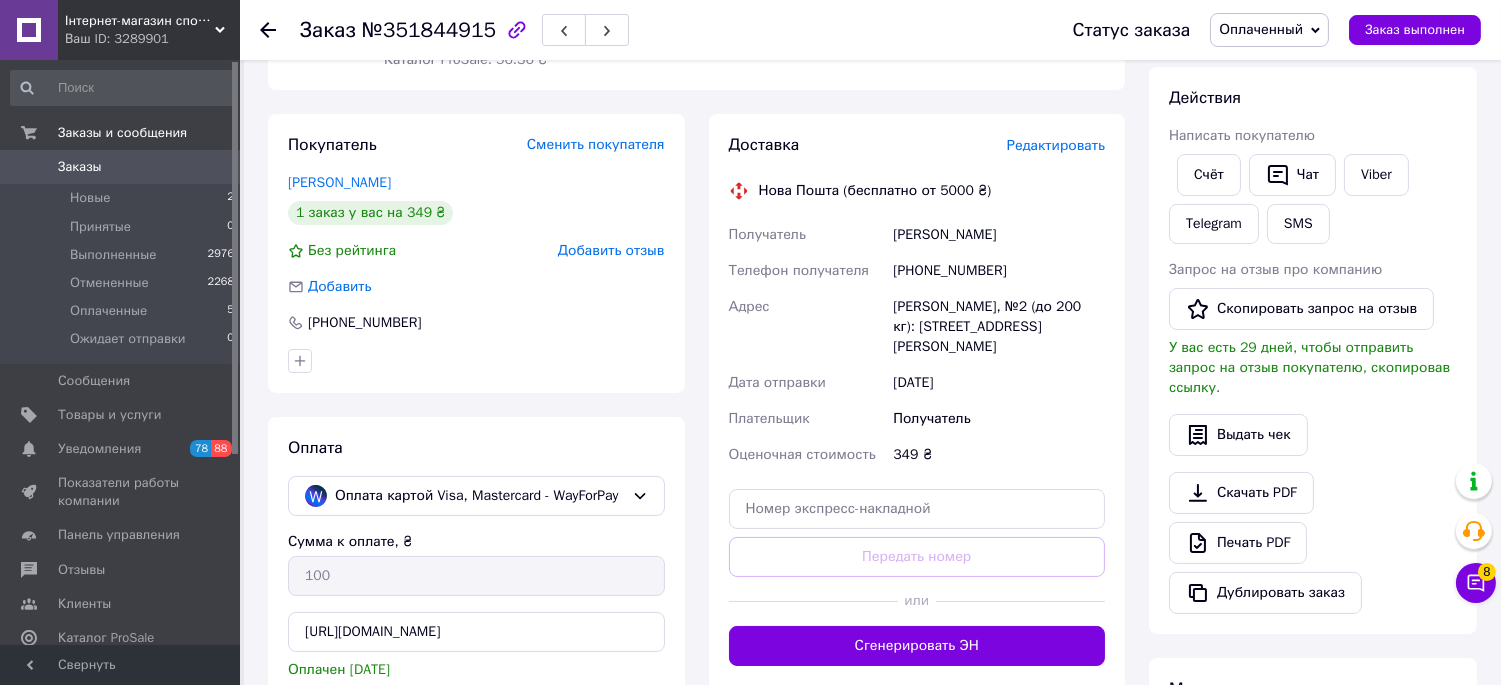 click on "№351844915" at bounding box center (429, 30) 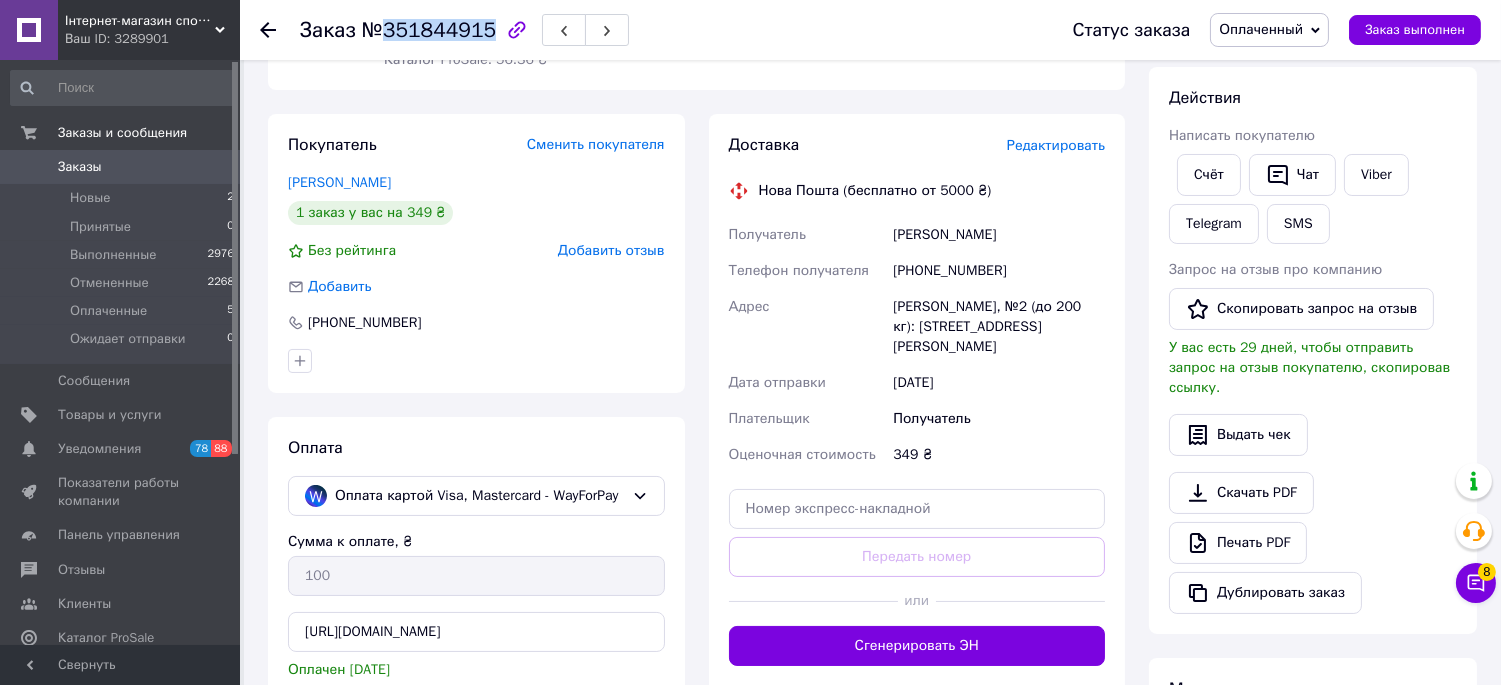 click on "№351844915" at bounding box center (429, 30) 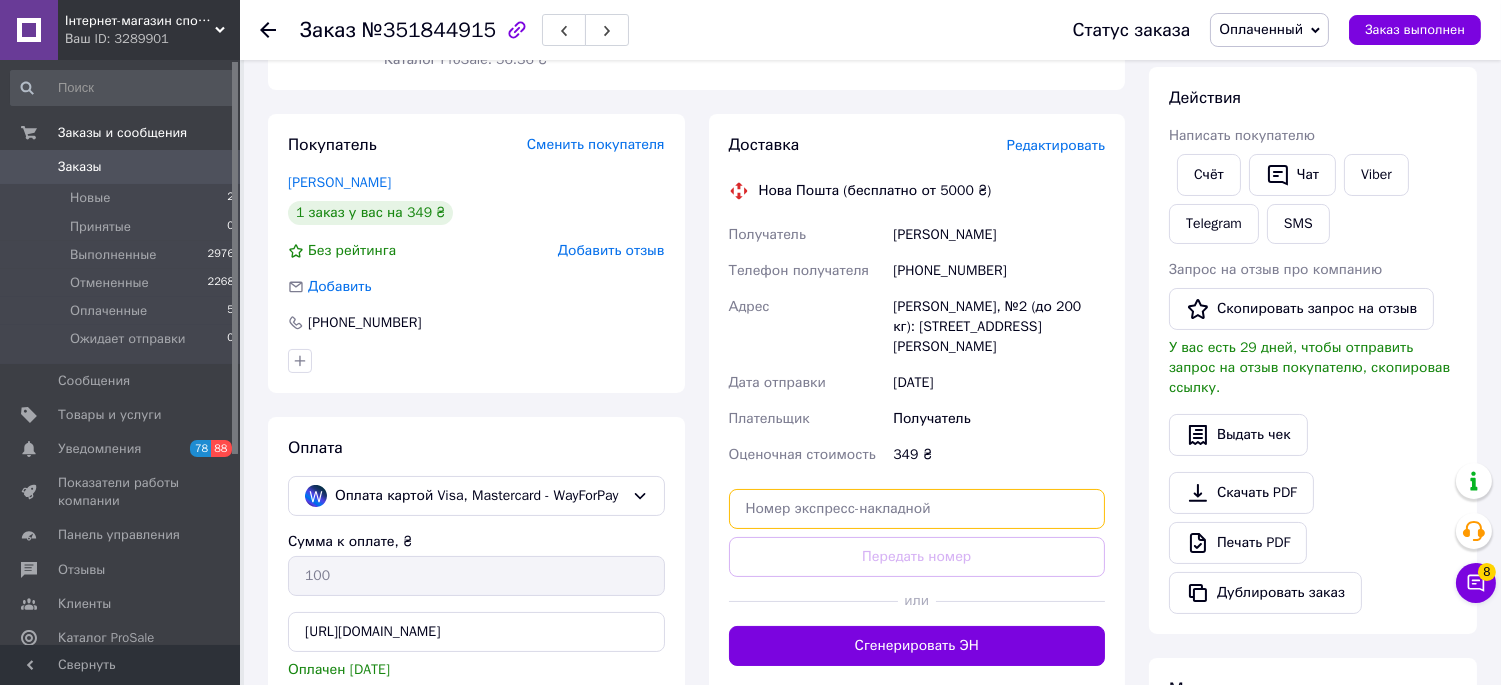 click at bounding box center [917, 509] 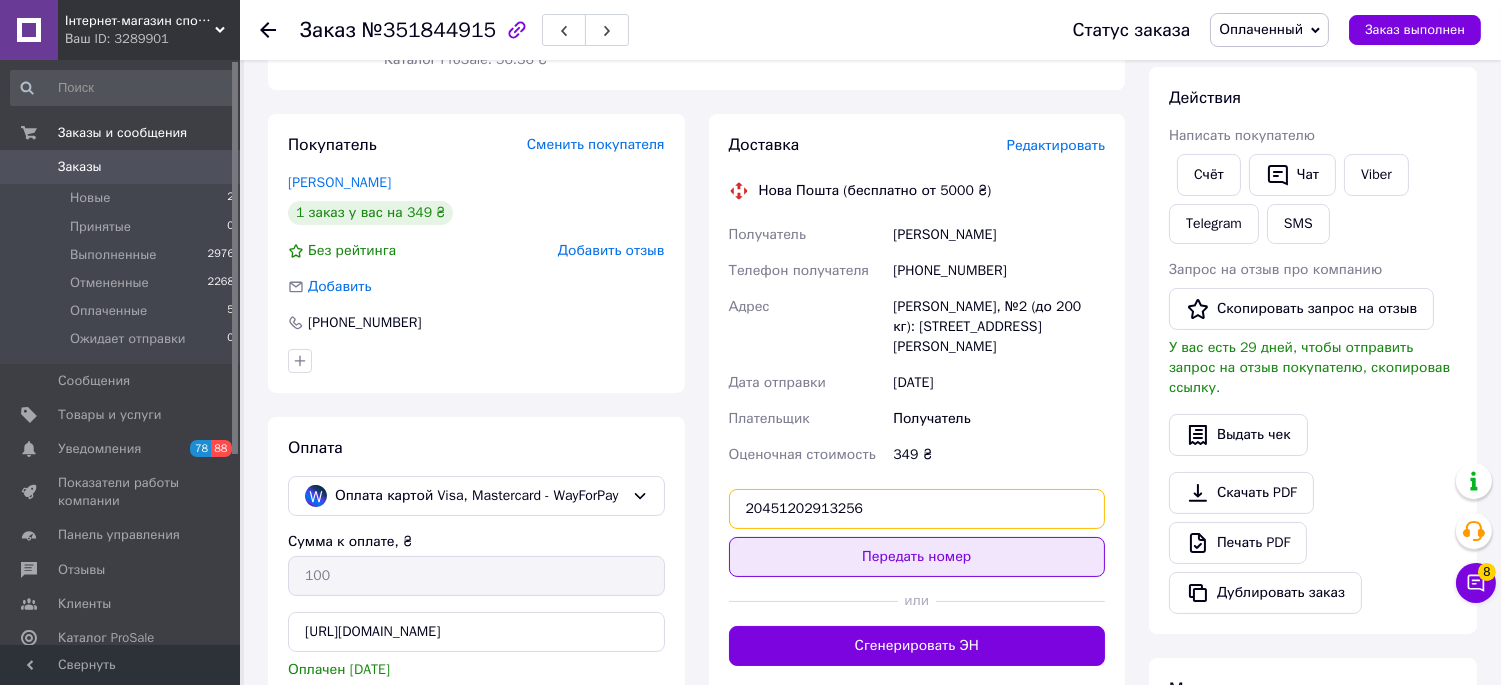 type on "20451202913256" 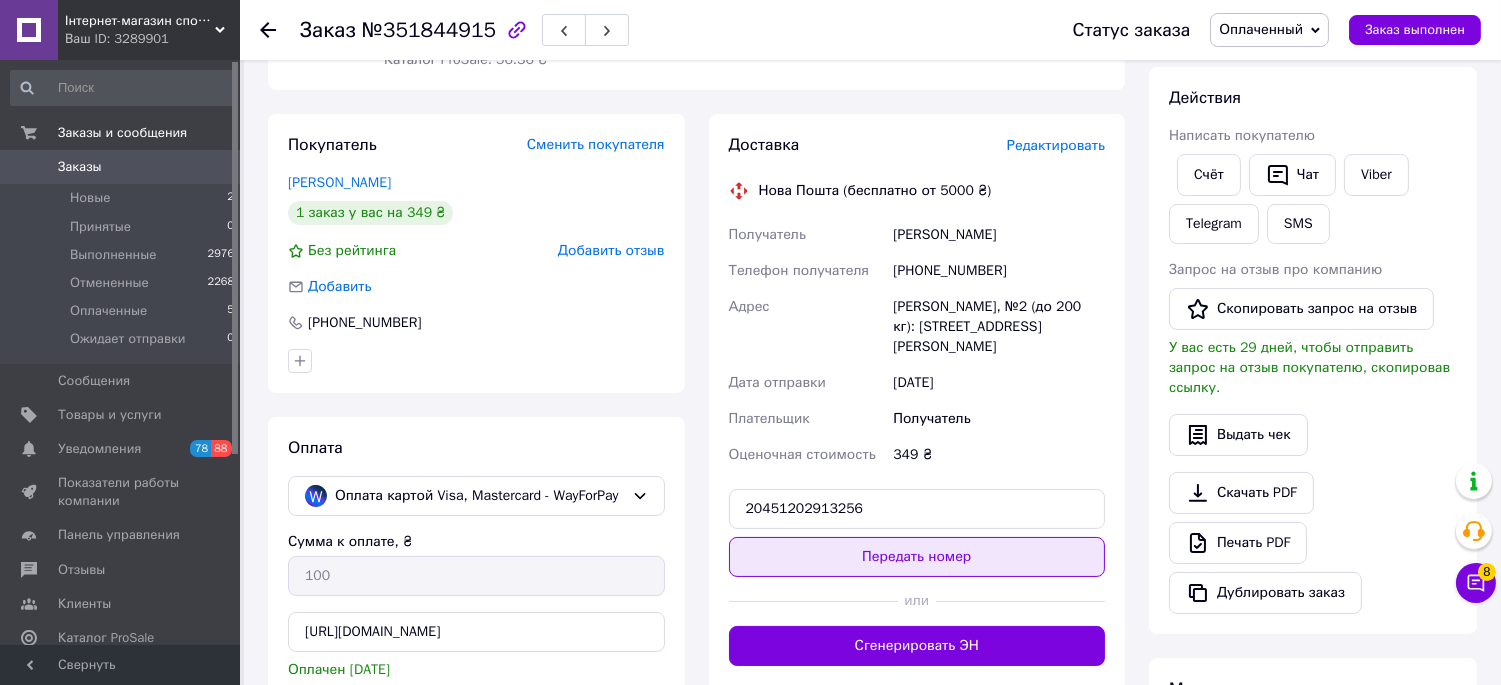 click on "Передать номер" at bounding box center [917, 557] 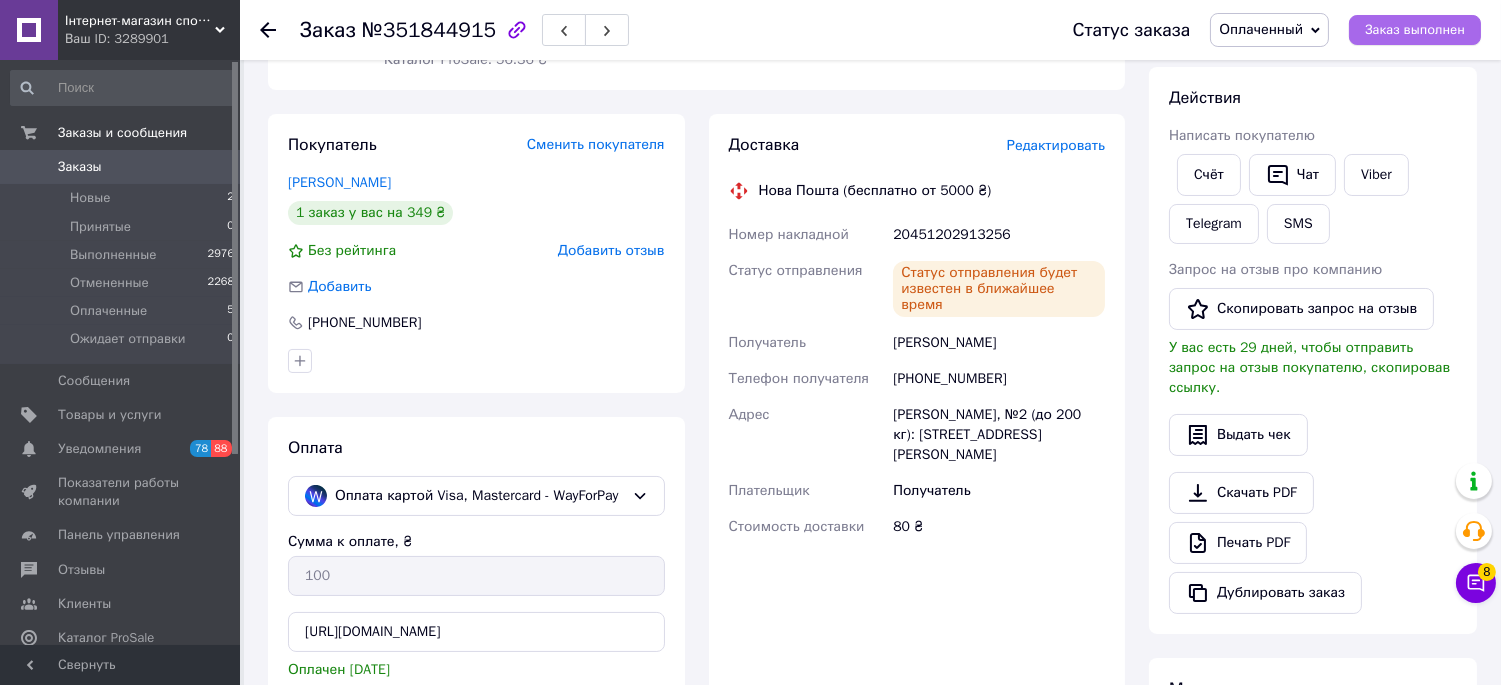 click on "Заказ выполнен" at bounding box center (1415, 30) 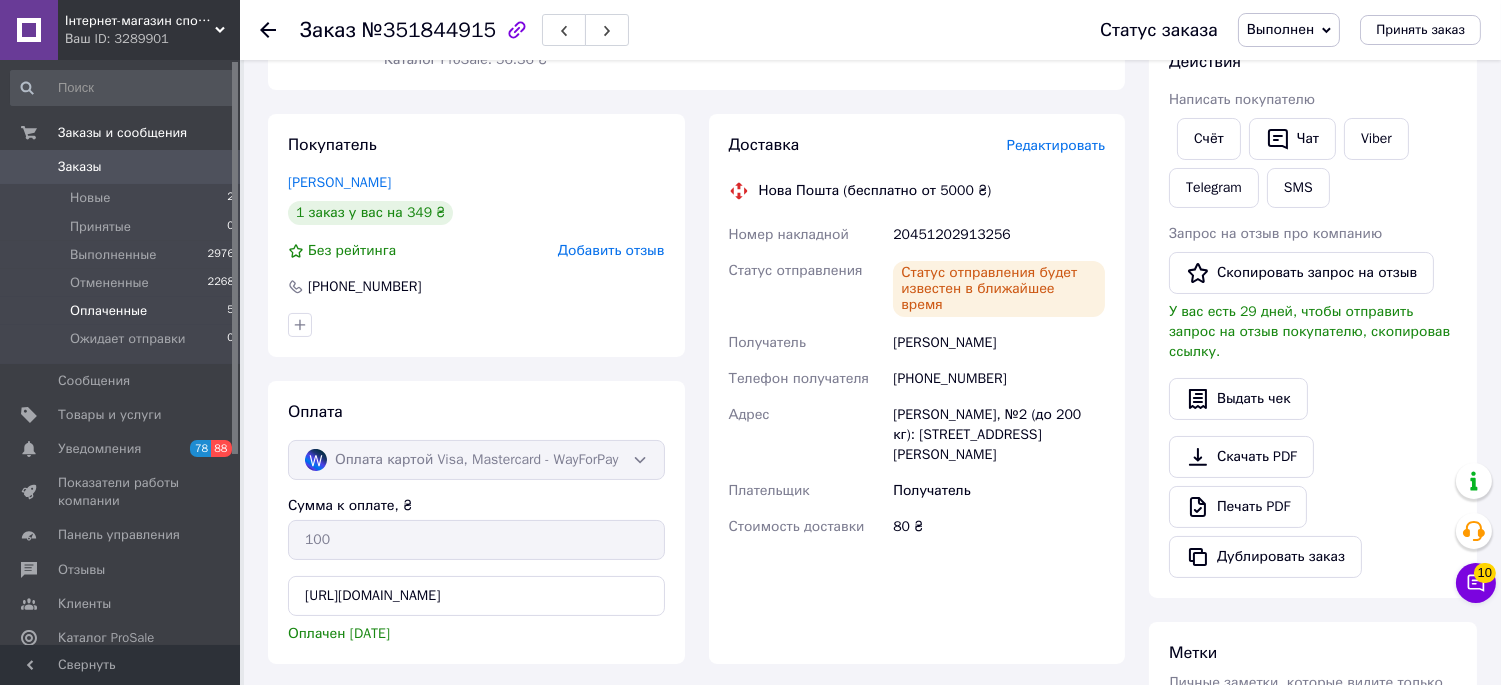 click on "Оплаченные" at bounding box center (108, 311) 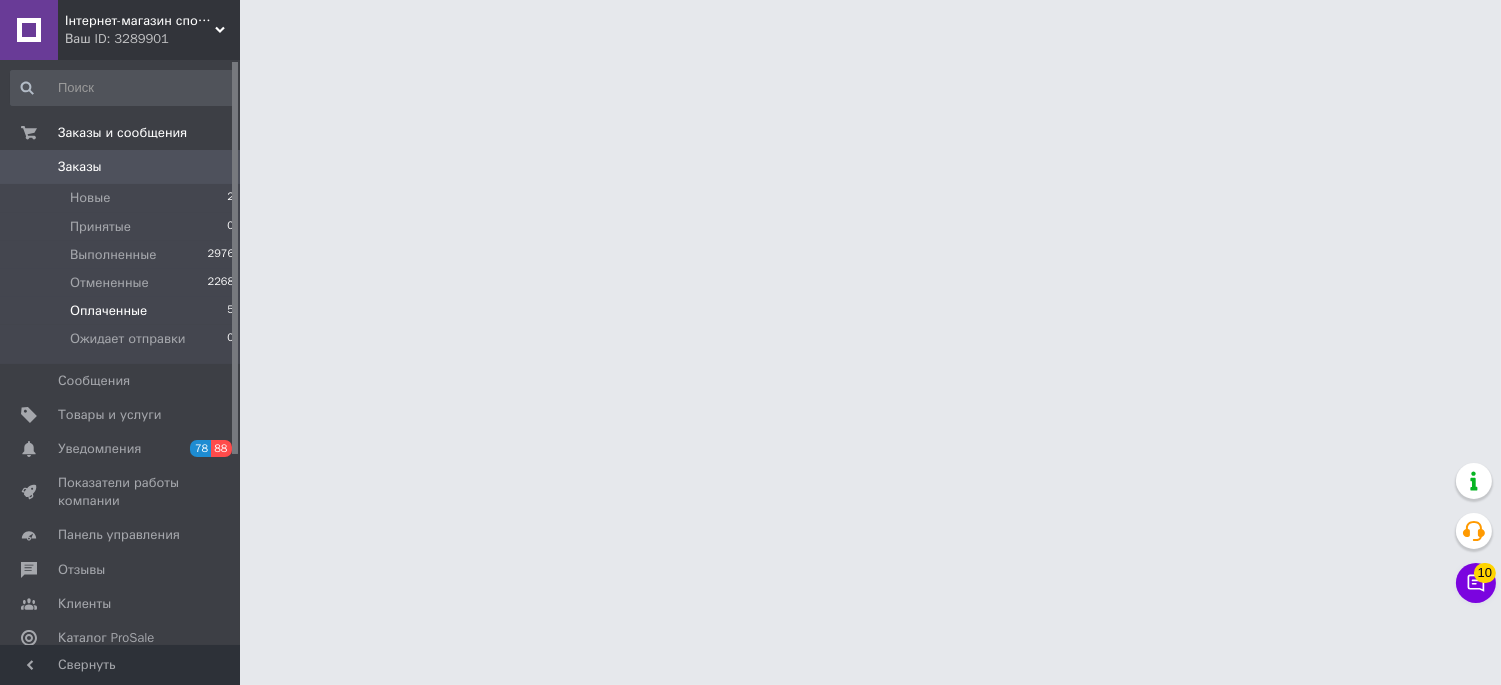 scroll, scrollTop: 0, scrollLeft: 0, axis: both 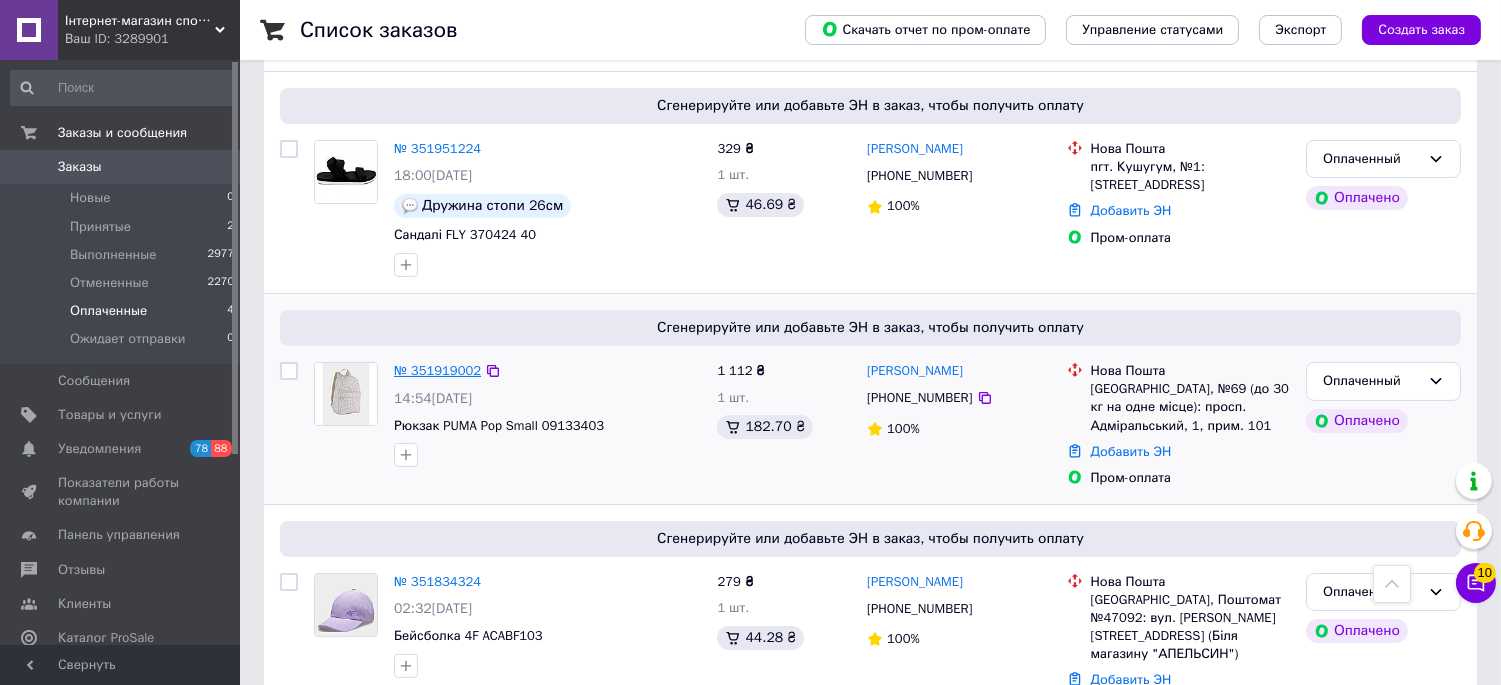 click on "№ 351919002" at bounding box center [437, 370] 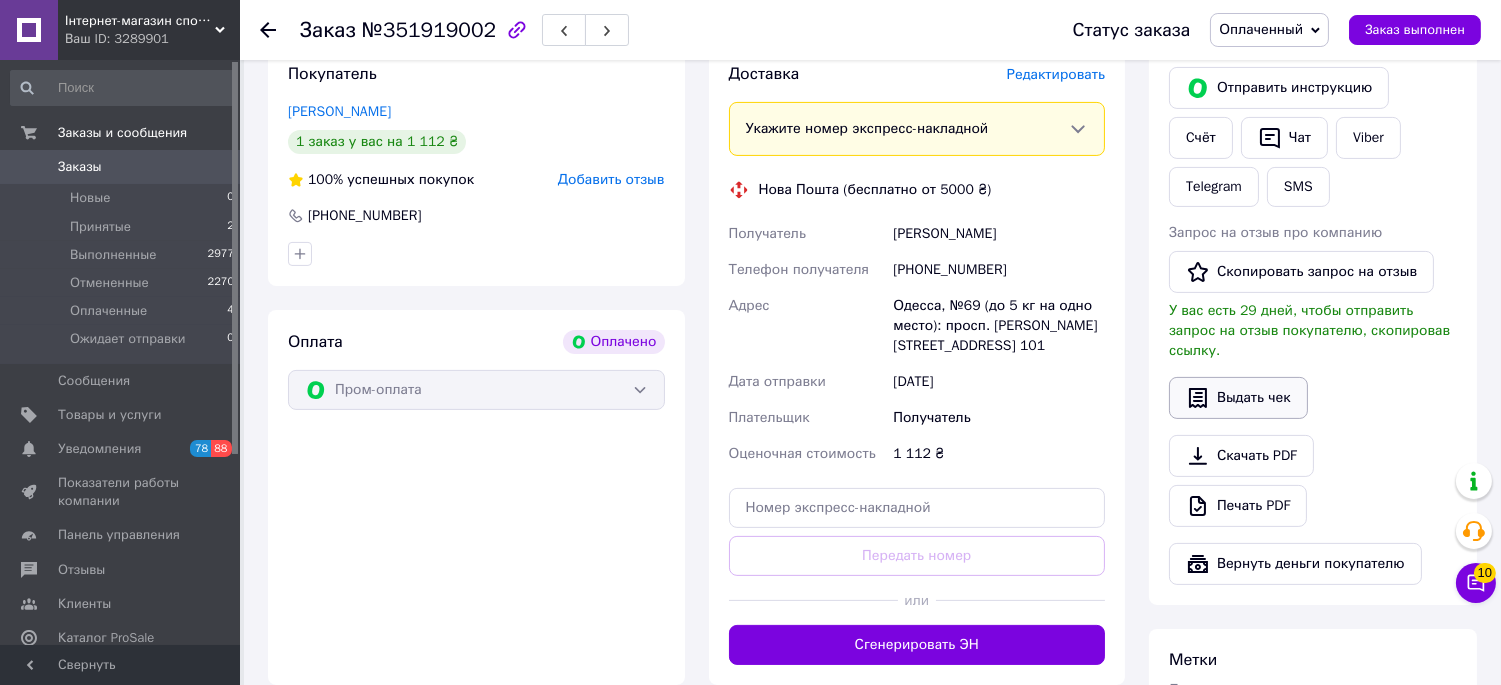 scroll, scrollTop: 1000, scrollLeft: 0, axis: vertical 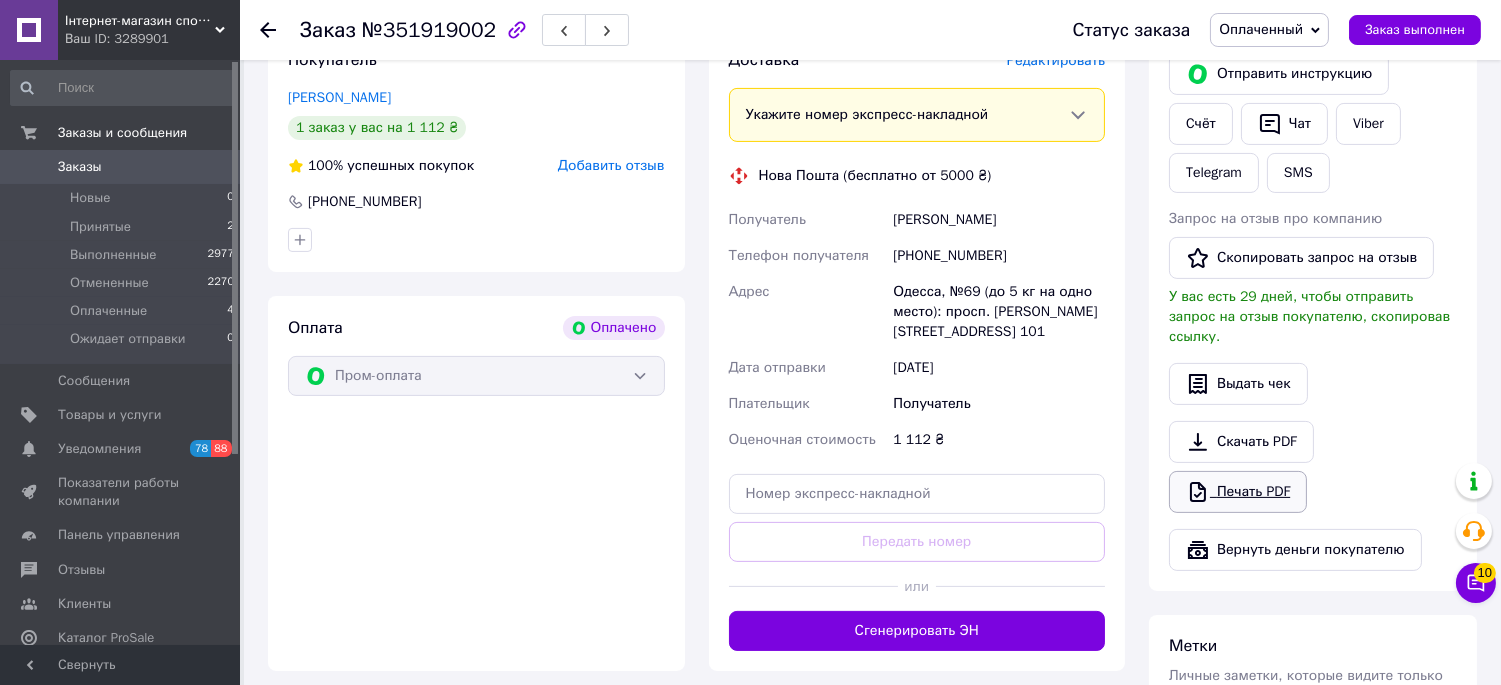 click on "Печать PDF" at bounding box center [1238, 492] 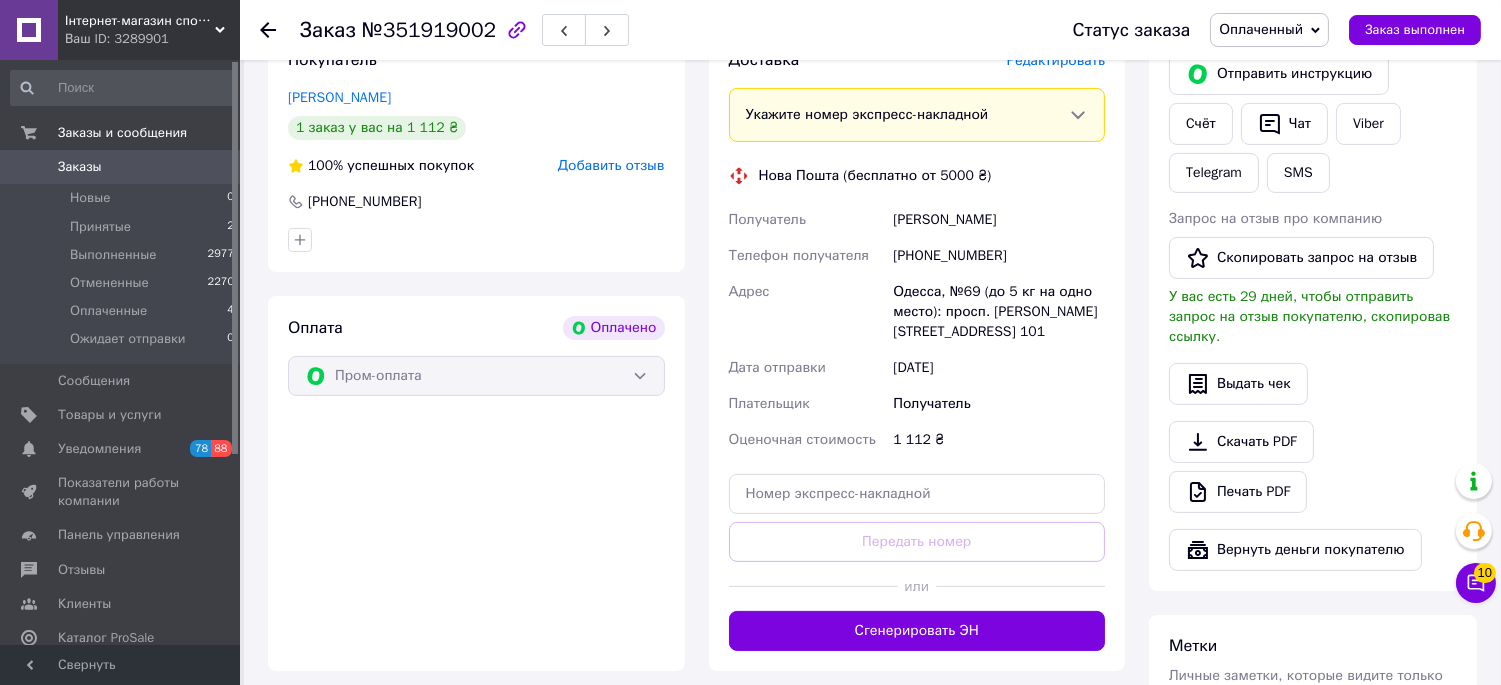 click on "№351919002" at bounding box center (429, 30) 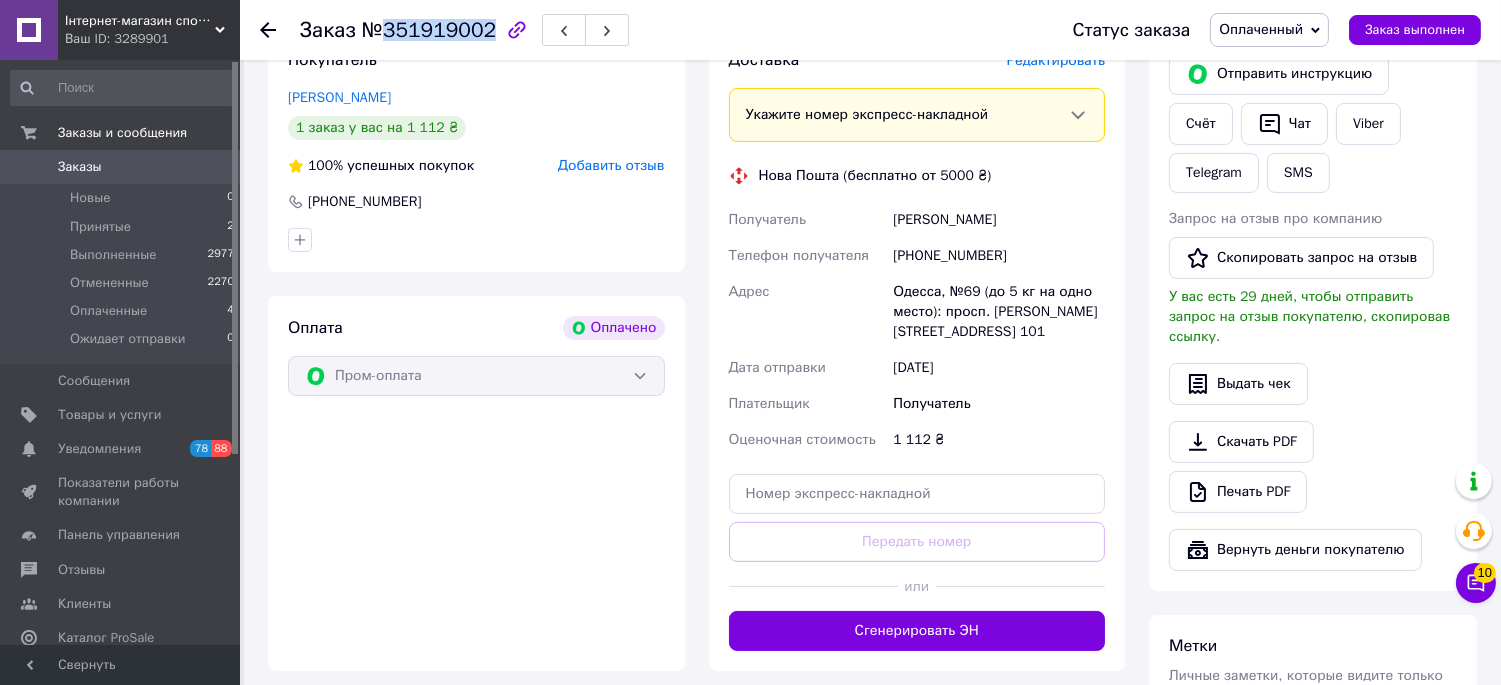 click on "№351919002" at bounding box center (429, 30) 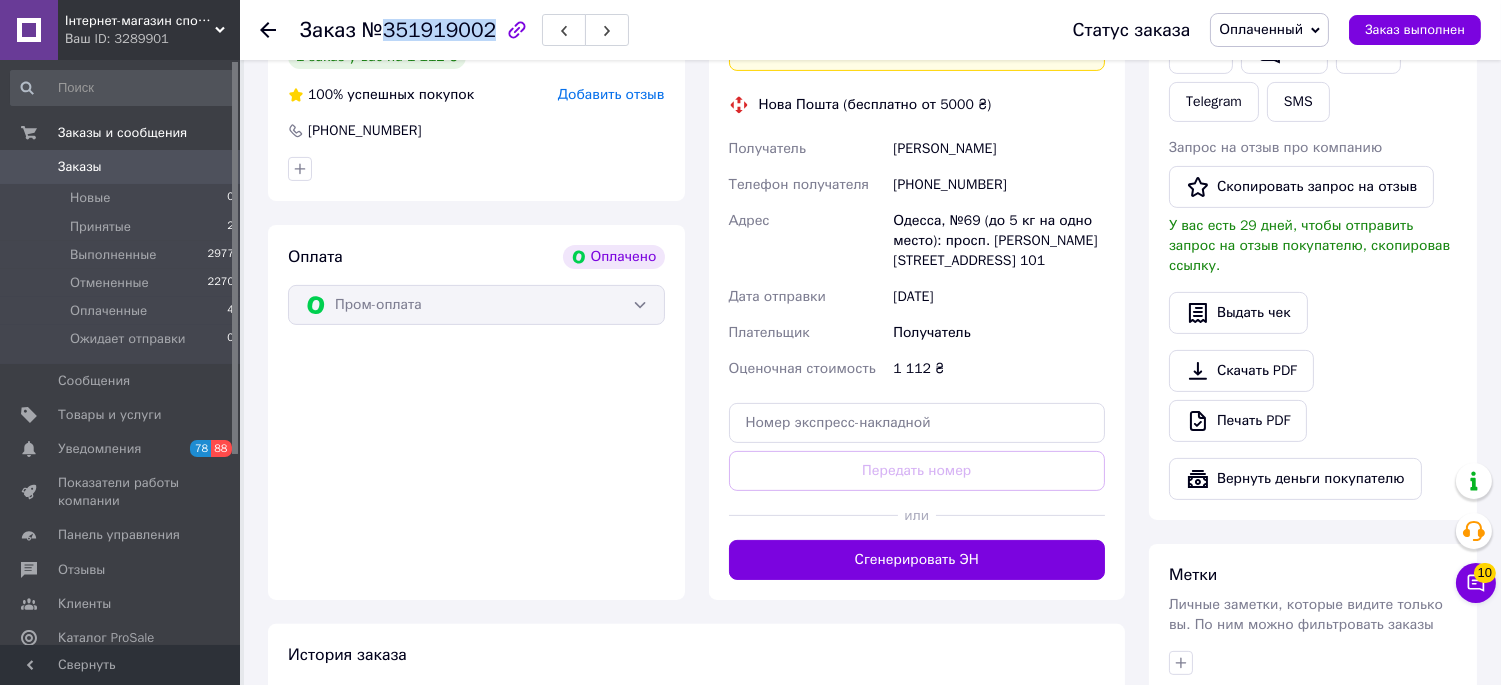 scroll, scrollTop: 1111, scrollLeft: 0, axis: vertical 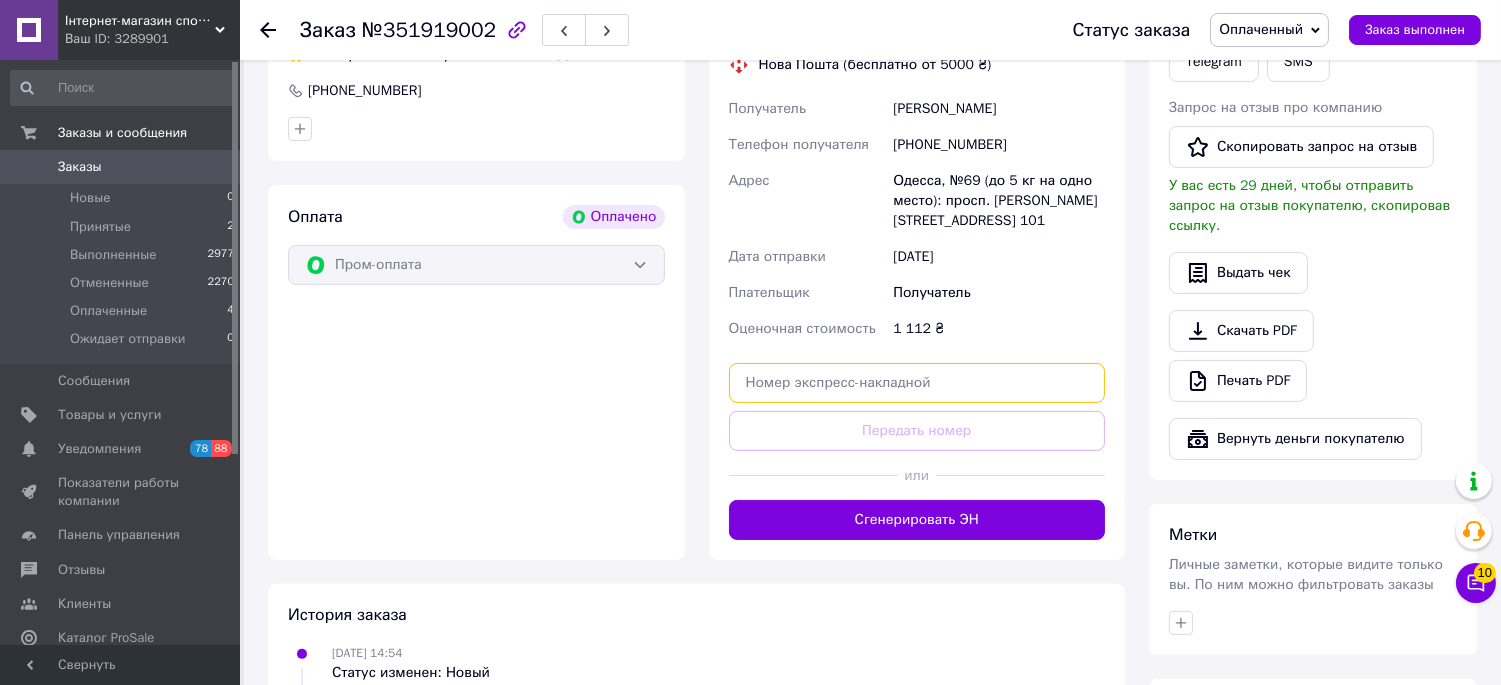 click at bounding box center [917, 383] 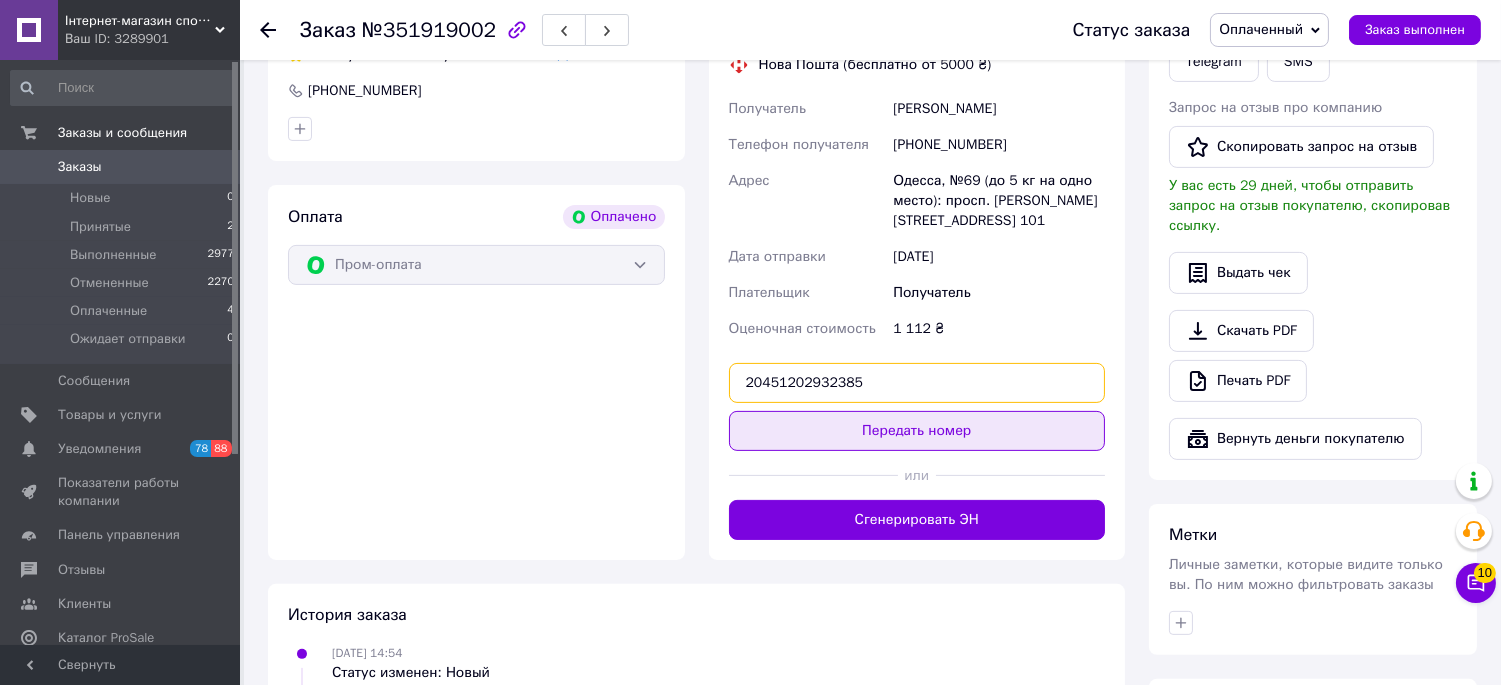 type on "20451202932385" 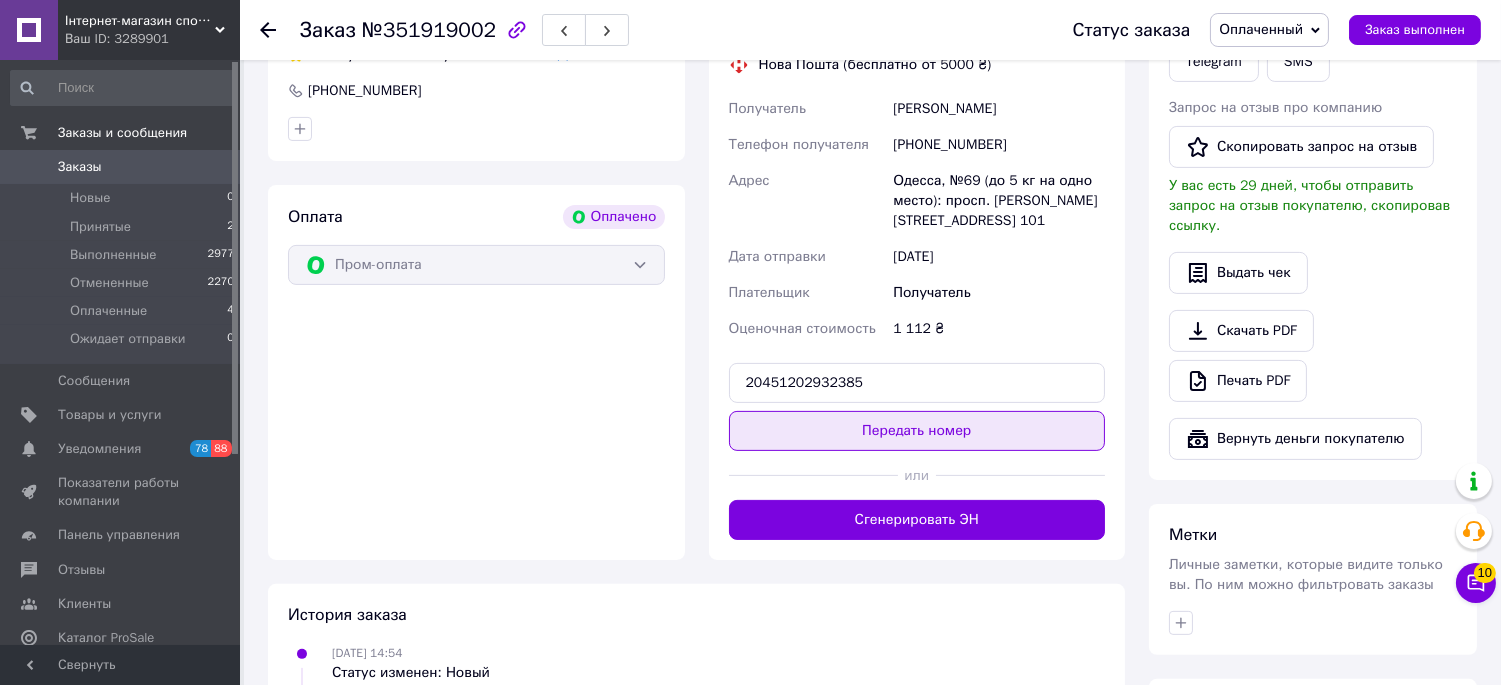 click on "Передать номер" at bounding box center [917, 431] 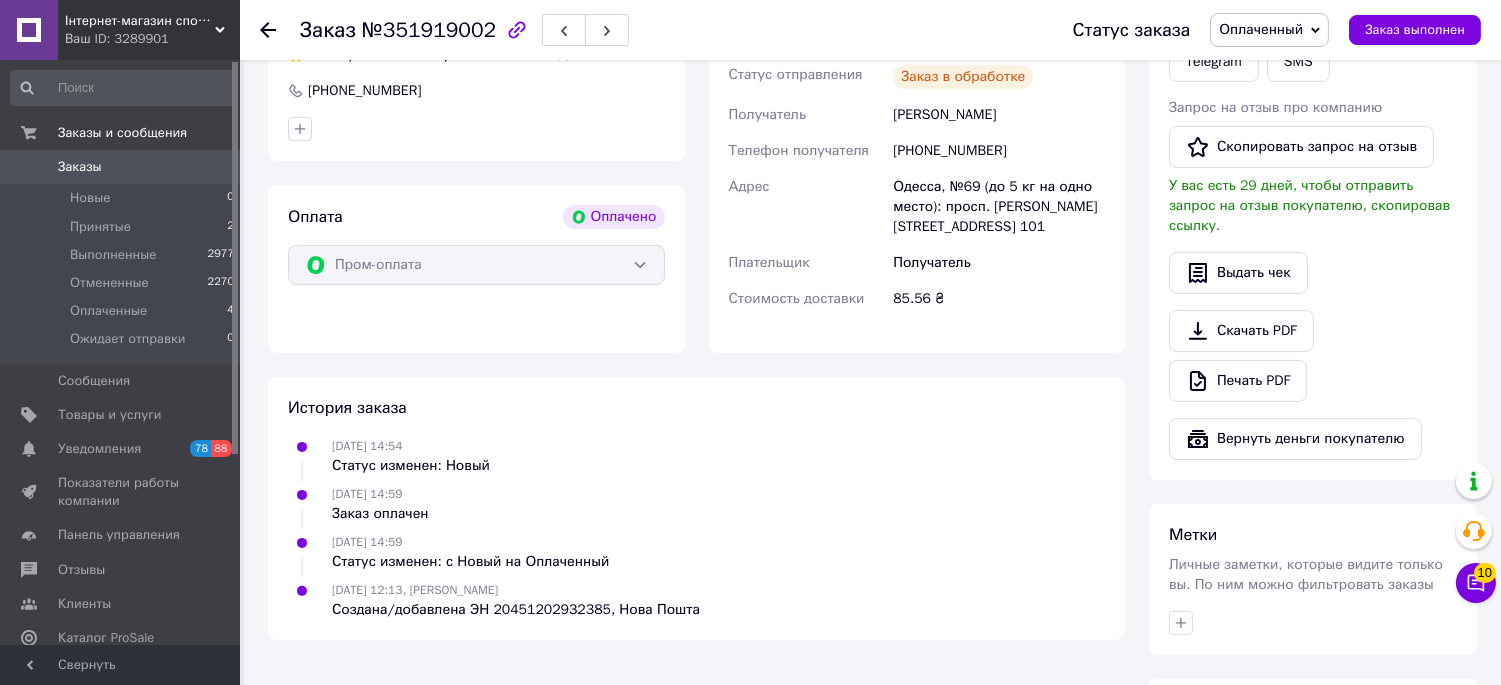 click on "Заказ выполнен" at bounding box center (1415, 30) 